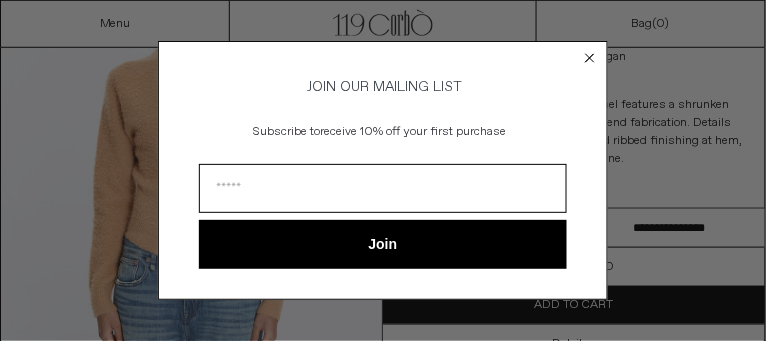 scroll, scrollTop: 20, scrollLeft: 0, axis: vertical 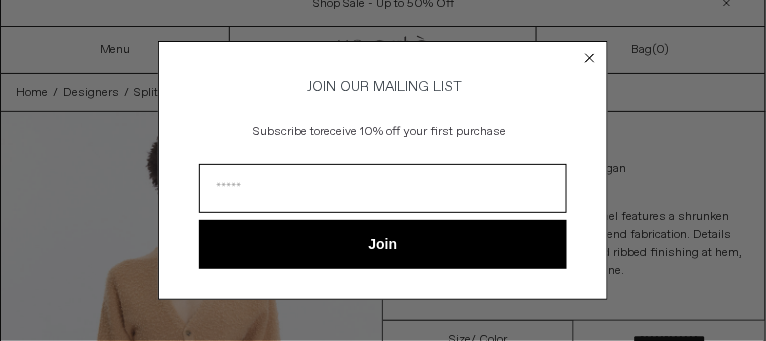 click 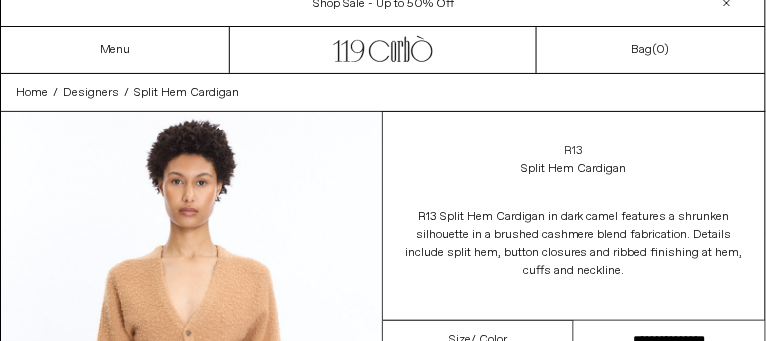 click on "R13" at bounding box center [574, 151] 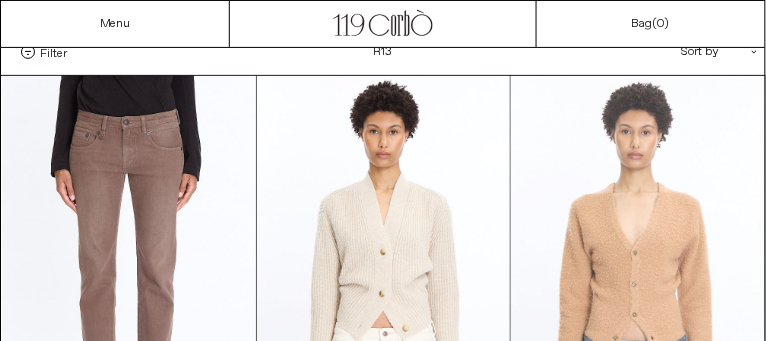 scroll, scrollTop: 174, scrollLeft: 0, axis: vertical 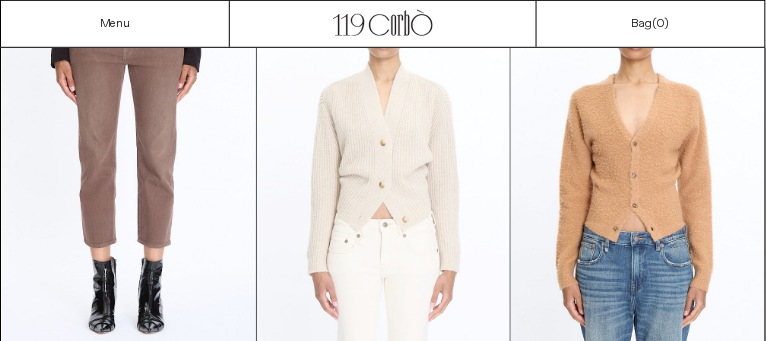 click at bounding box center [384, 157] 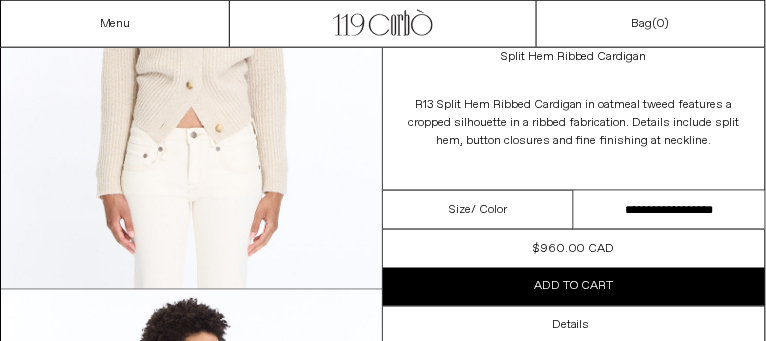 scroll, scrollTop: 351, scrollLeft: 0, axis: vertical 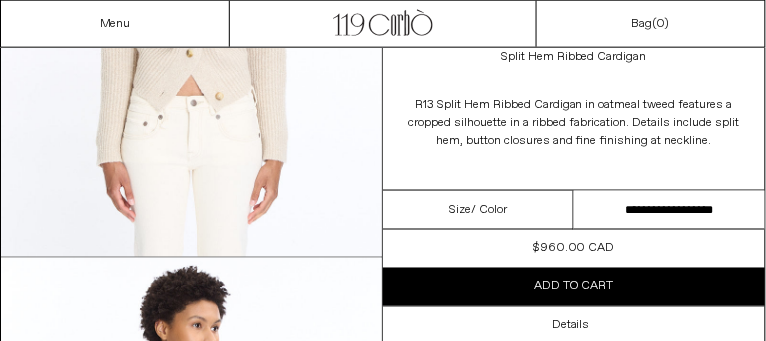 click on "**********" at bounding box center [669, 210] 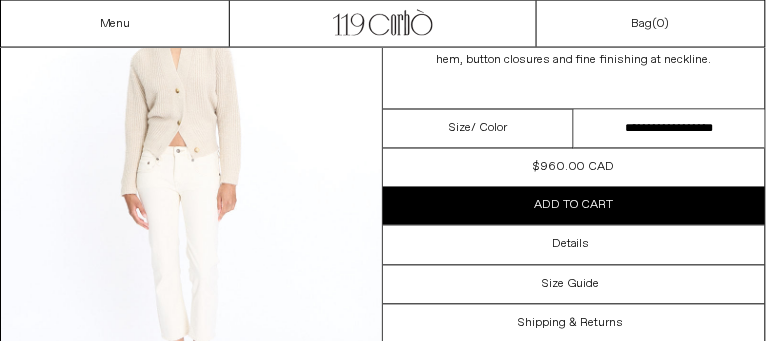 scroll, scrollTop: 1664, scrollLeft: 0, axis: vertical 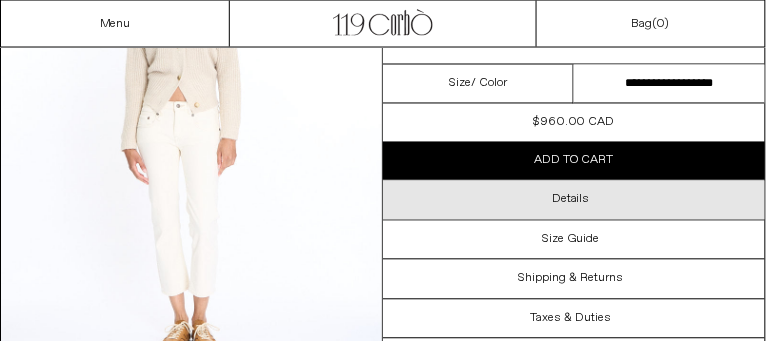 click on "Details" at bounding box center [574, 200] 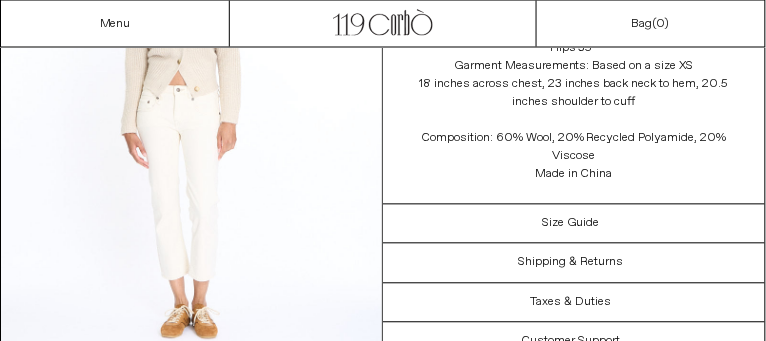 scroll, scrollTop: 1683, scrollLeft: 0, axis: vertical 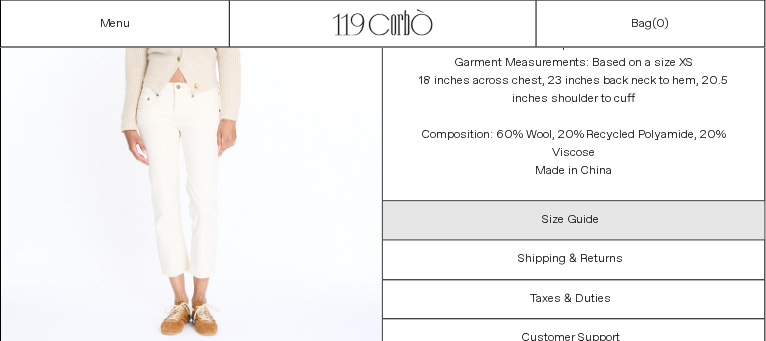 click on "Size Guide" at bounding box center (571, 220) 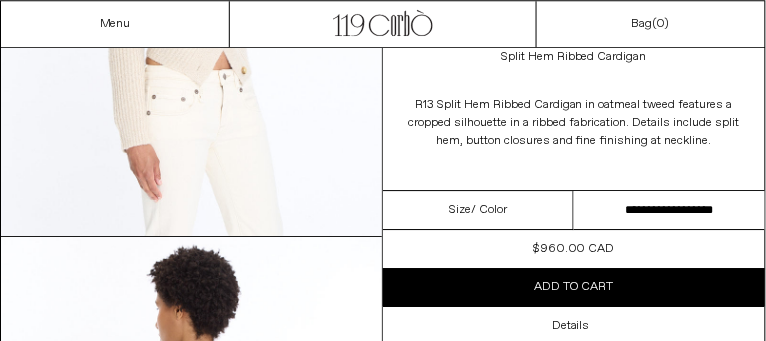 scroll, scrollTop: 522, scrollLeft: 0, axis: vertical 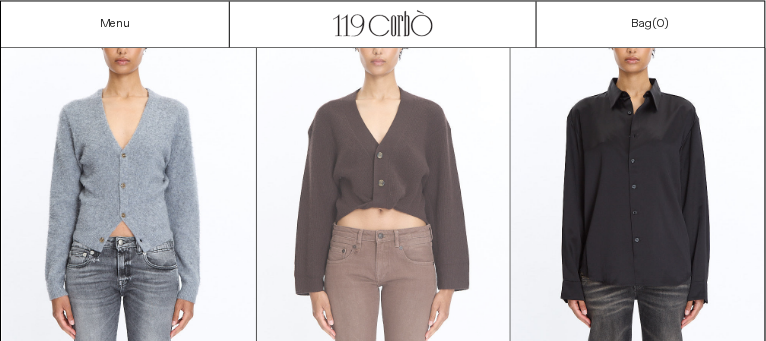click at bounding box center (384, 173) 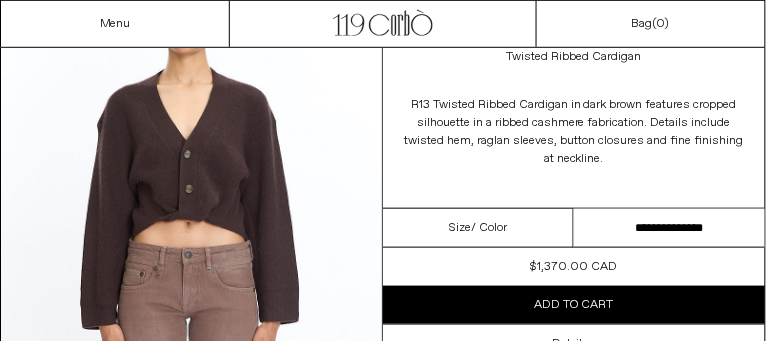scroll, scrollTop: 194, scrollLeft: 0, axis: vertical 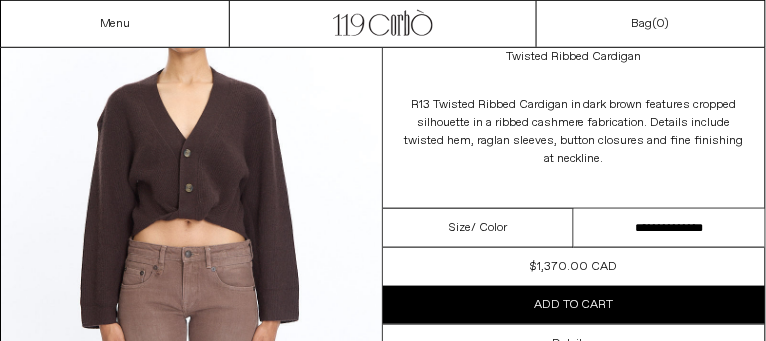 click on "**********" at bounding box center (669, 228) 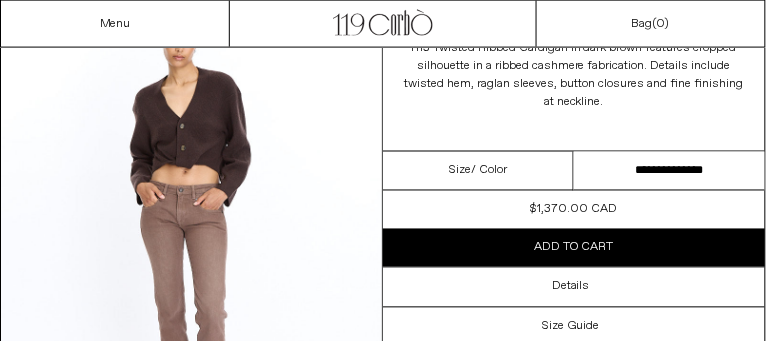scroll, scrollTop: 1587, scrollLeft: 0, axis: vertical 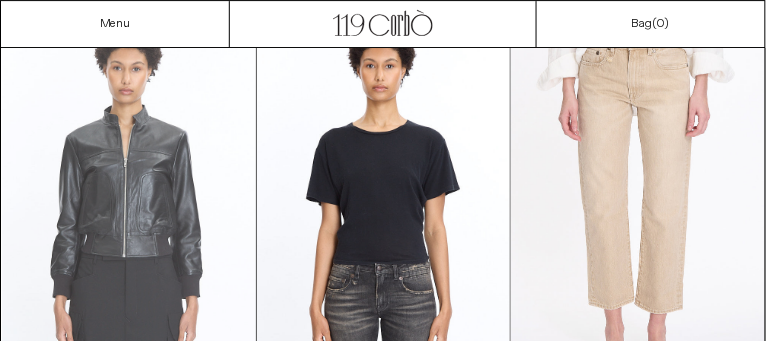 click at bounding box center (129, 202) 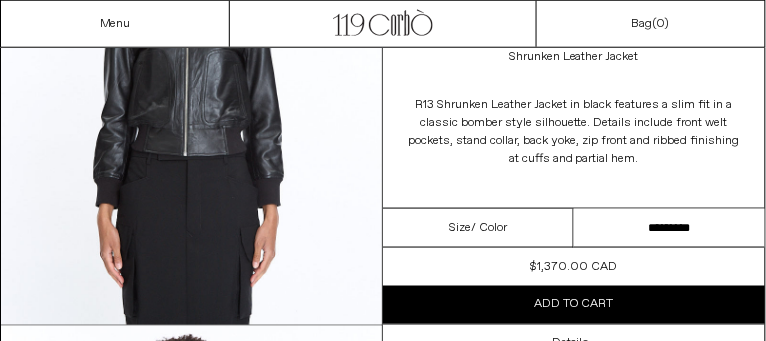 scroll, scrollTop: 284, scrollLeft: 0, axis: vertical 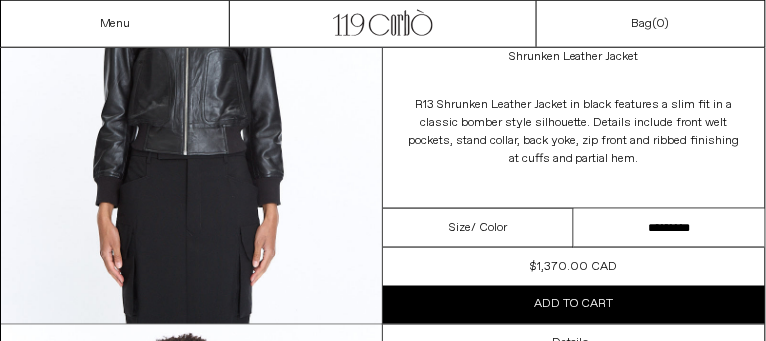 click on "**********" at bounding box center [669, 228] 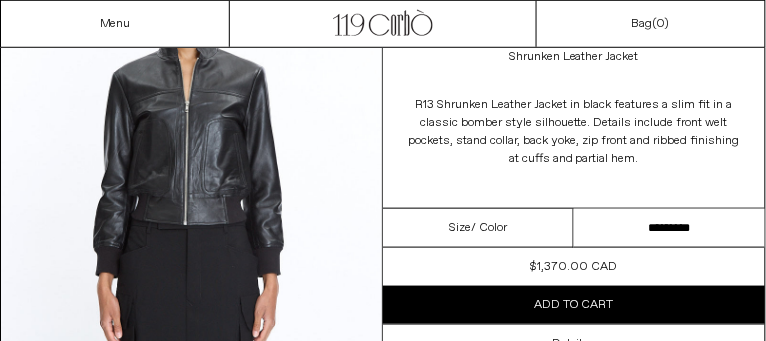 scroll, scrollTop: 202, scrollLeft: 0, axis: vertical 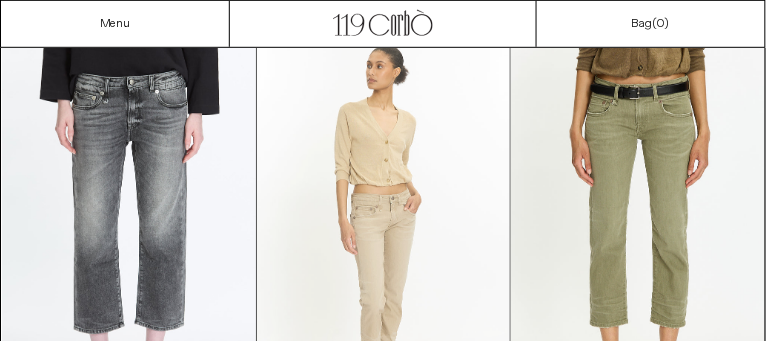 click at bounding box center [384, 223] 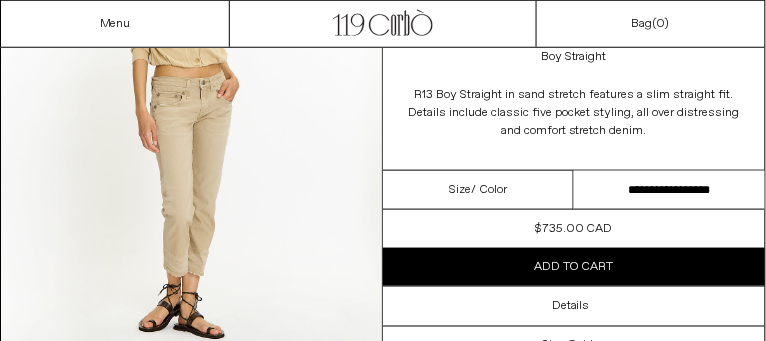 scroll, scrollTop: 256, scrollLeft: 0, axis: vertical 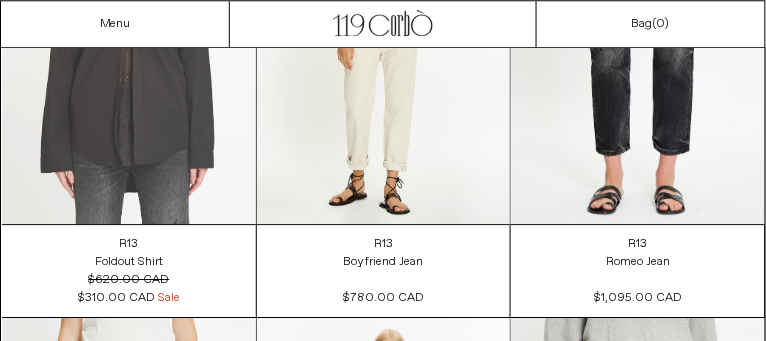 click at bounding box center [129, 34] 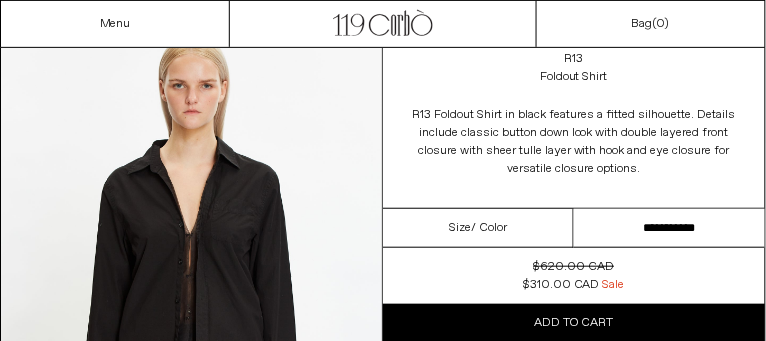 scroll, scrollTop: 180, scrollLeft: 0, axis: vertical 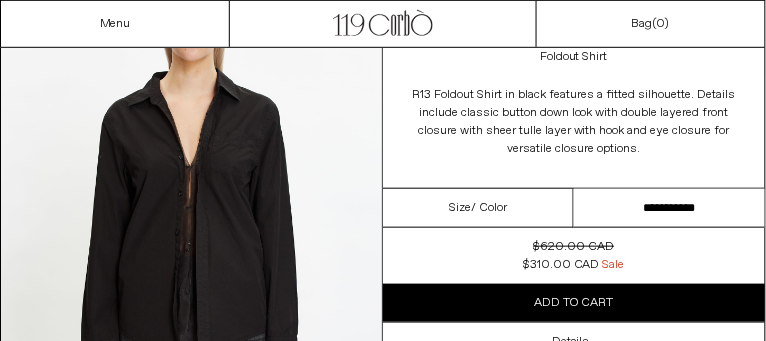 click on "**********" at bounding box center (669, 208) 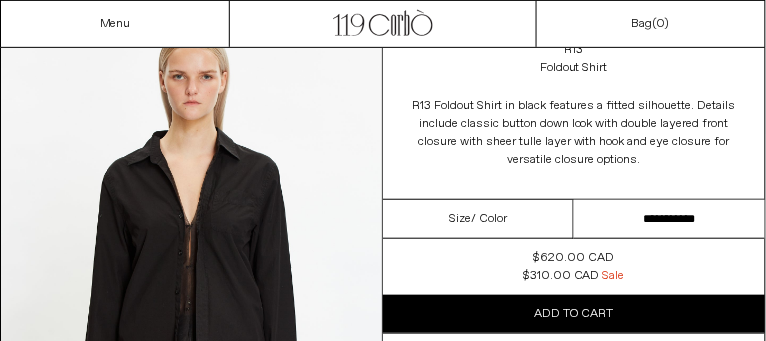 scroll, scrollTop: 119, scrollLeft: 0, axis: vertical 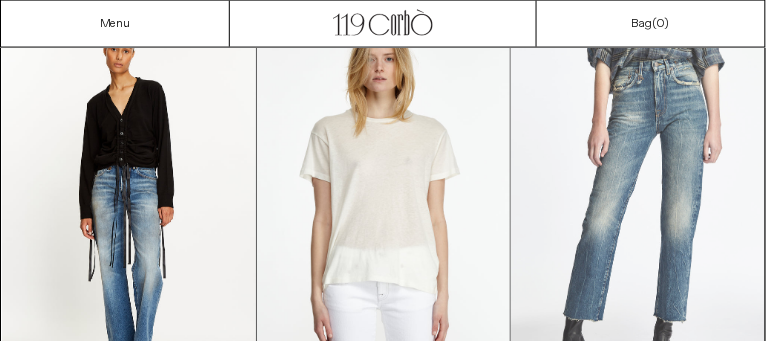 click at bounding box center [638, 205] 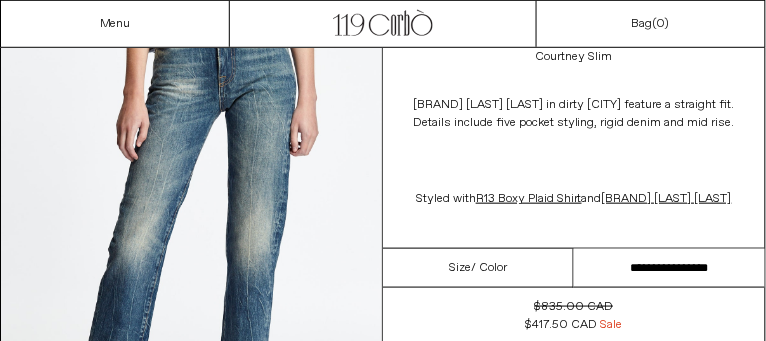 scroll, scrollTop: 211, scrollLeft: 0, axis: vertical 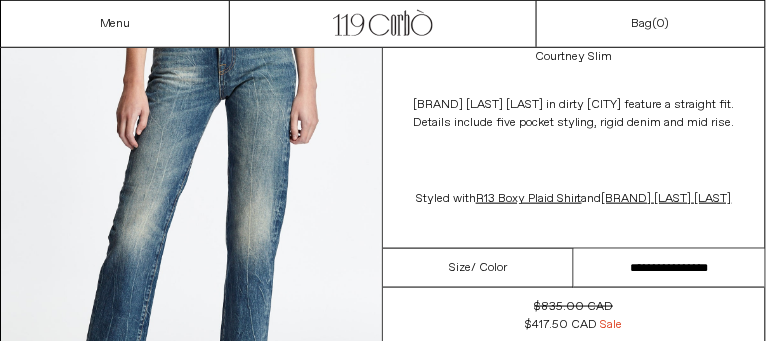 click on "**********" at bounding box center [669, 268] 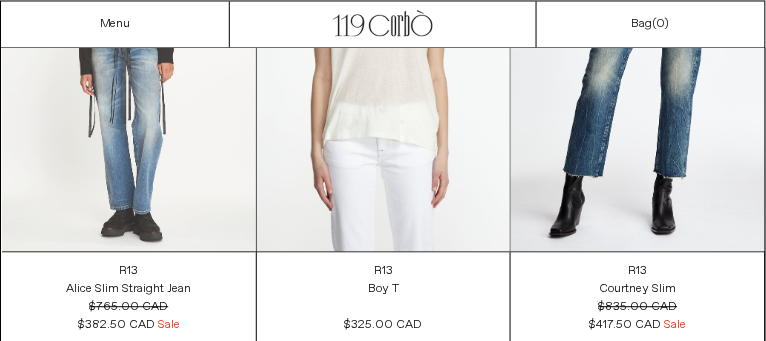 scroll, scrollTop: 6351, scrollLeft: 0, axis: vertical 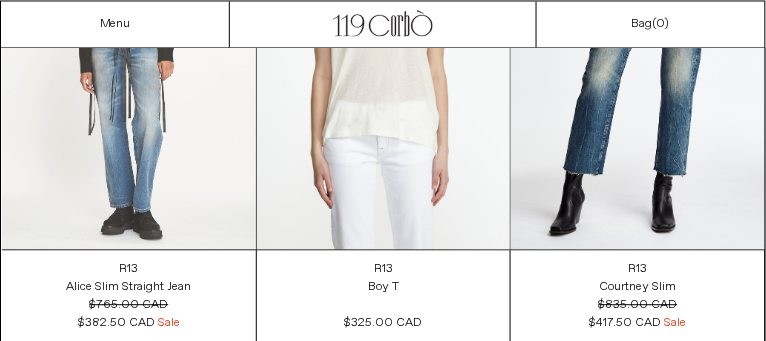 click at bounding box center [129, 58] 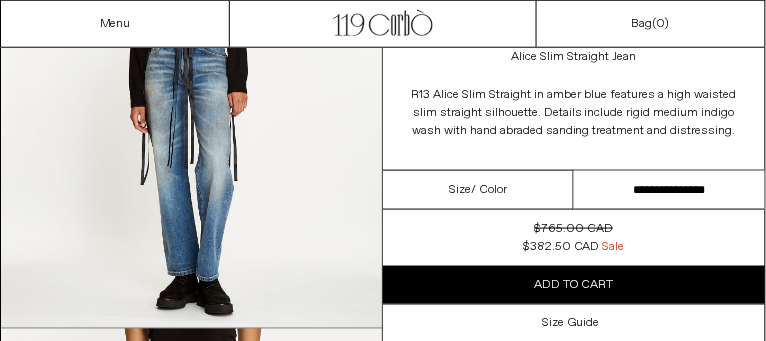 scroll, scrollTop: 290, scrollLeft: 0, axis: vertical 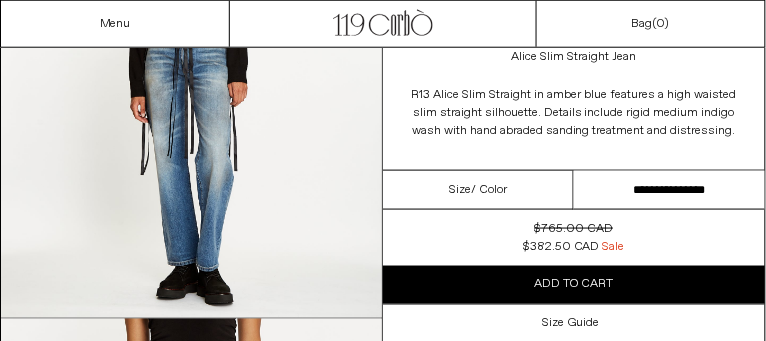 click on "**********" at bounding box center [669, 190] 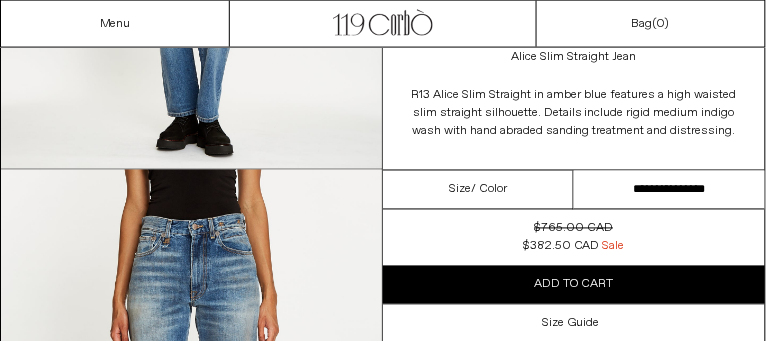scroll, scrollTop: 434, scrollLeft: 0, axis: vertical 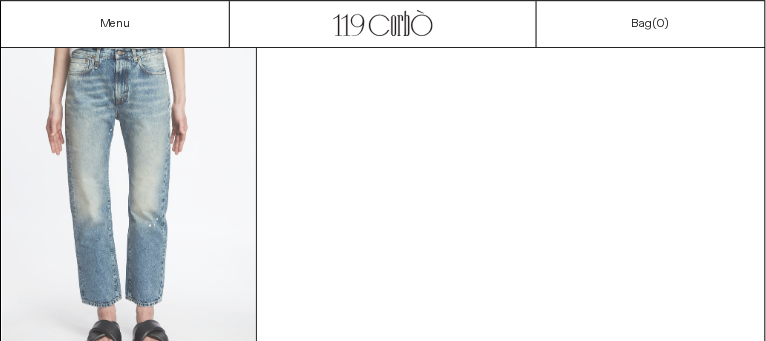 click at bounding box center [129, 185] 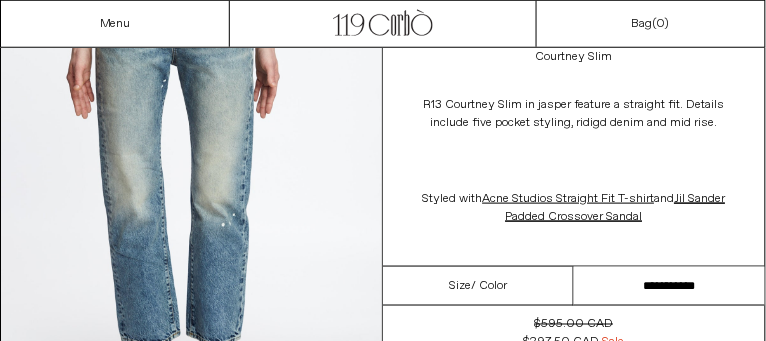 scroll, scrollTop: 292, scrollLeft: 0, axis: vertical 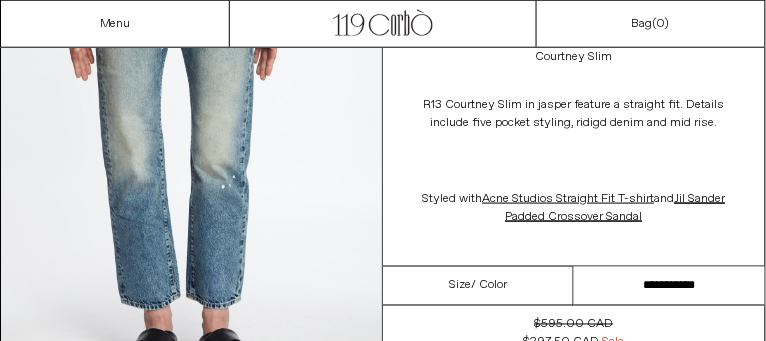 click on "**********" at bounding box center [669, 286] 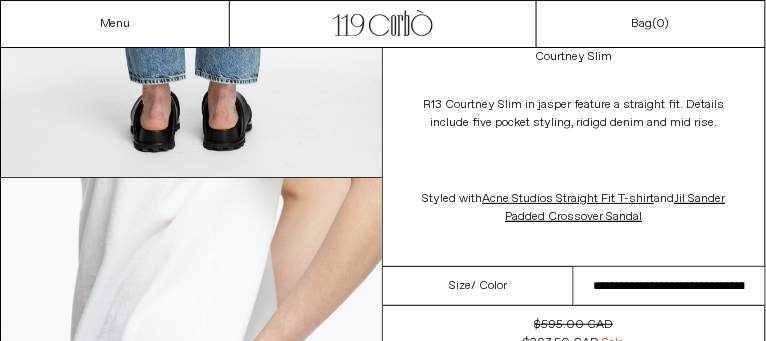 scroll, scrollTop: 2226, scrollLeft: 0, axis: vertical 